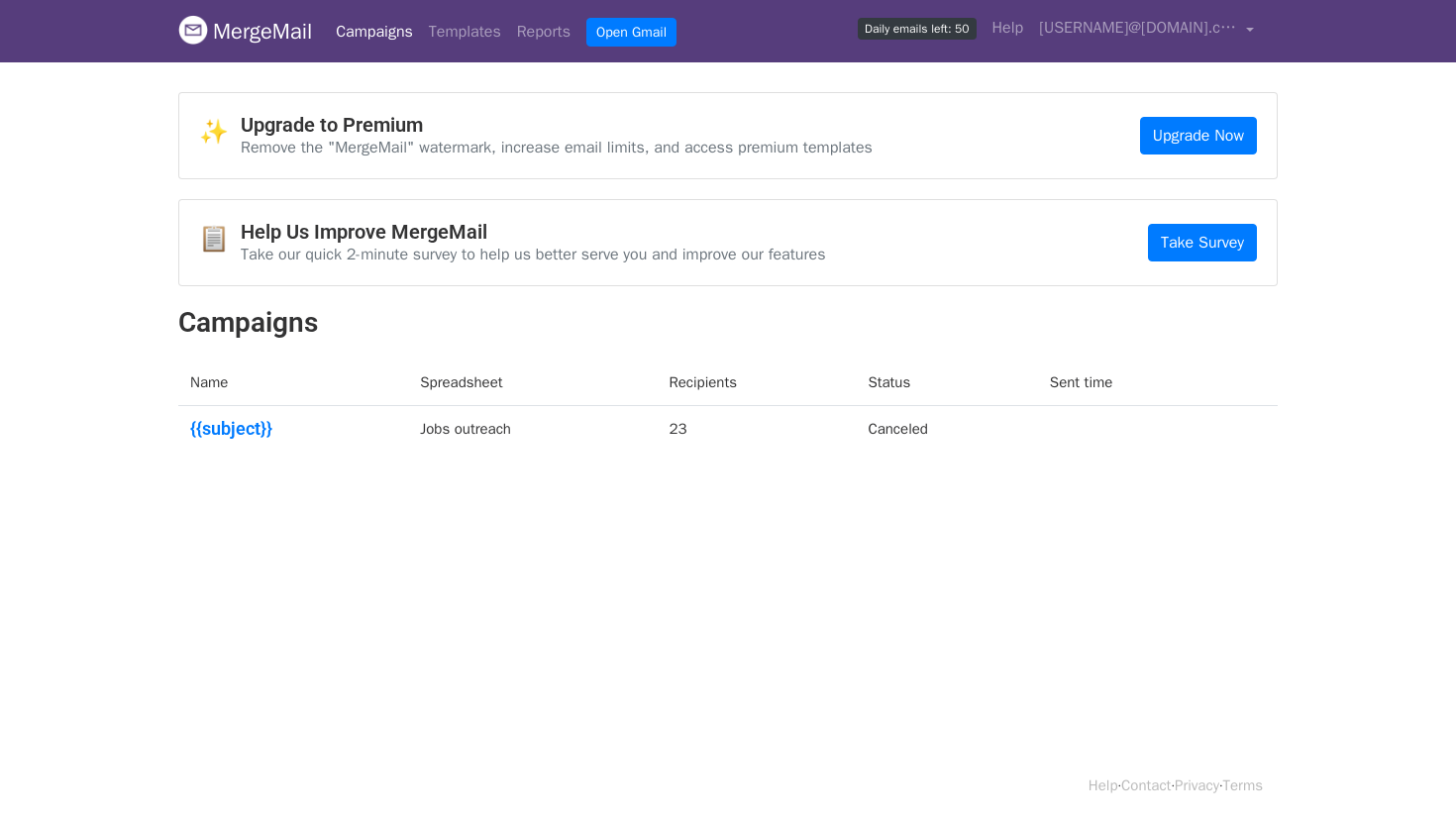scroll, scrollTop: 0, scrollLeft: 0, axis: both 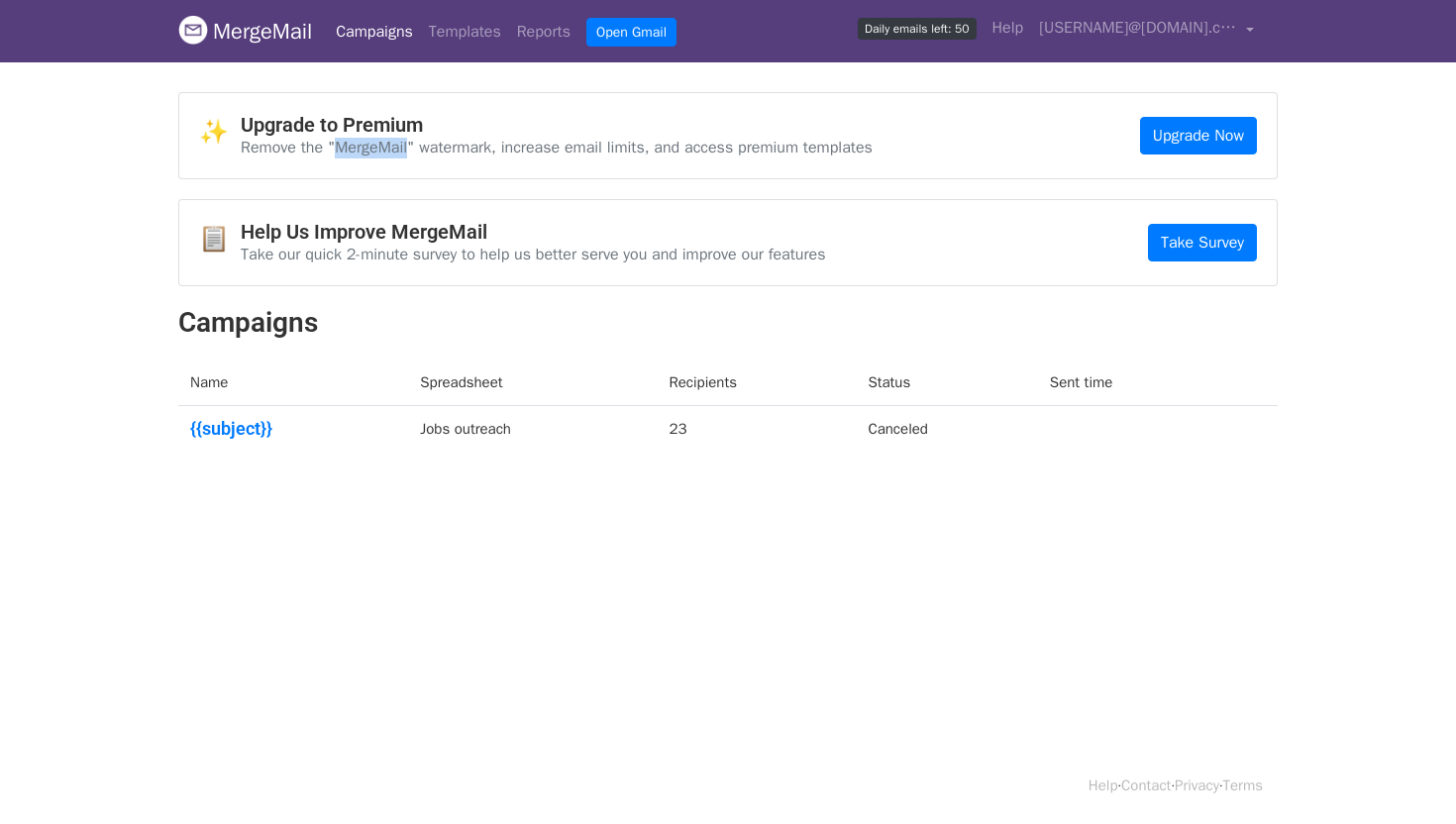 click on "Remove the "MergeMail" watermark, increase email limits, and access premium templates" at bounding box center (557, 148) 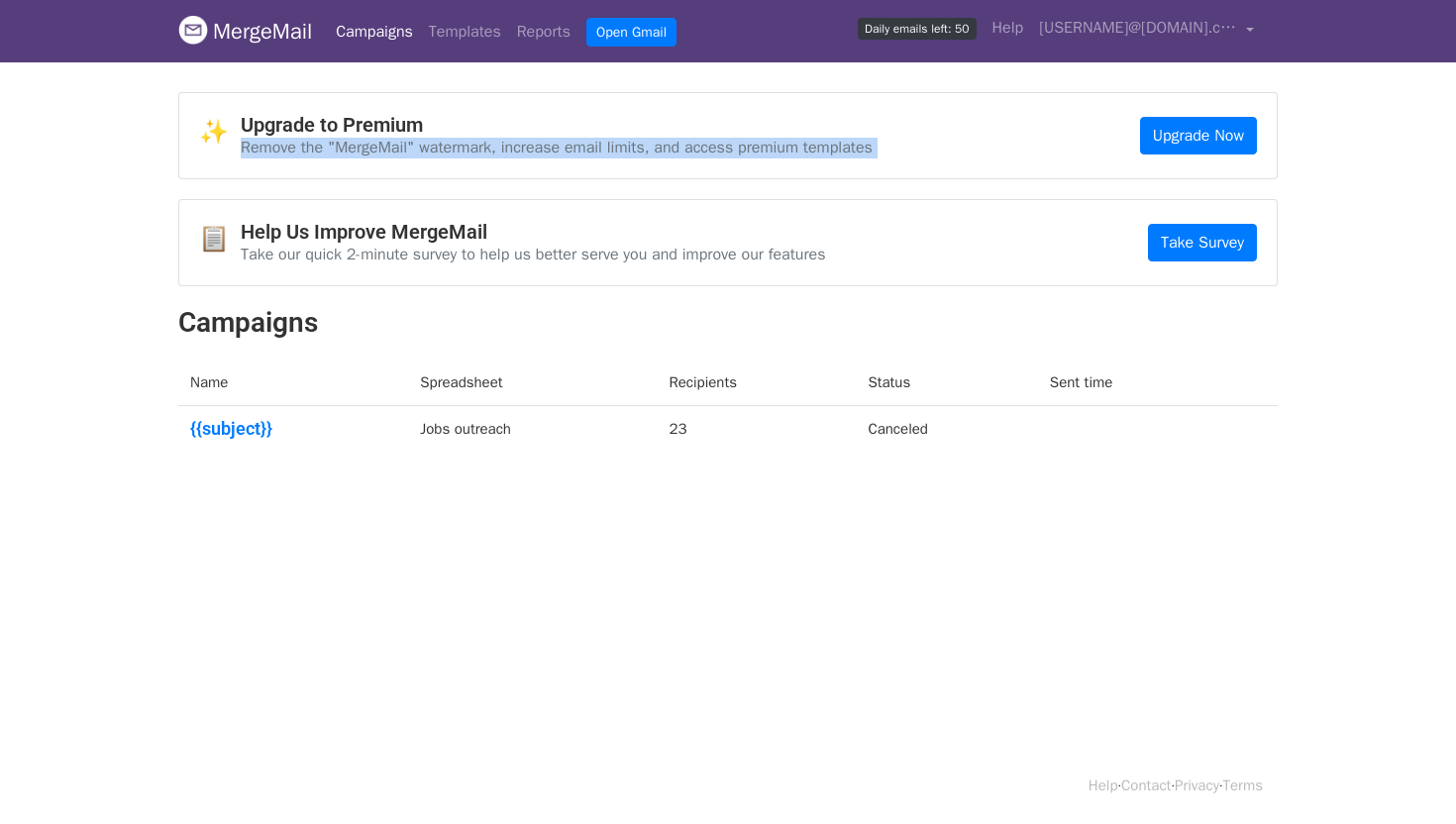 click on "Remove the "MergeMail" watermark, increase email limits, and access premium templates" at bounding box center [557, 148] 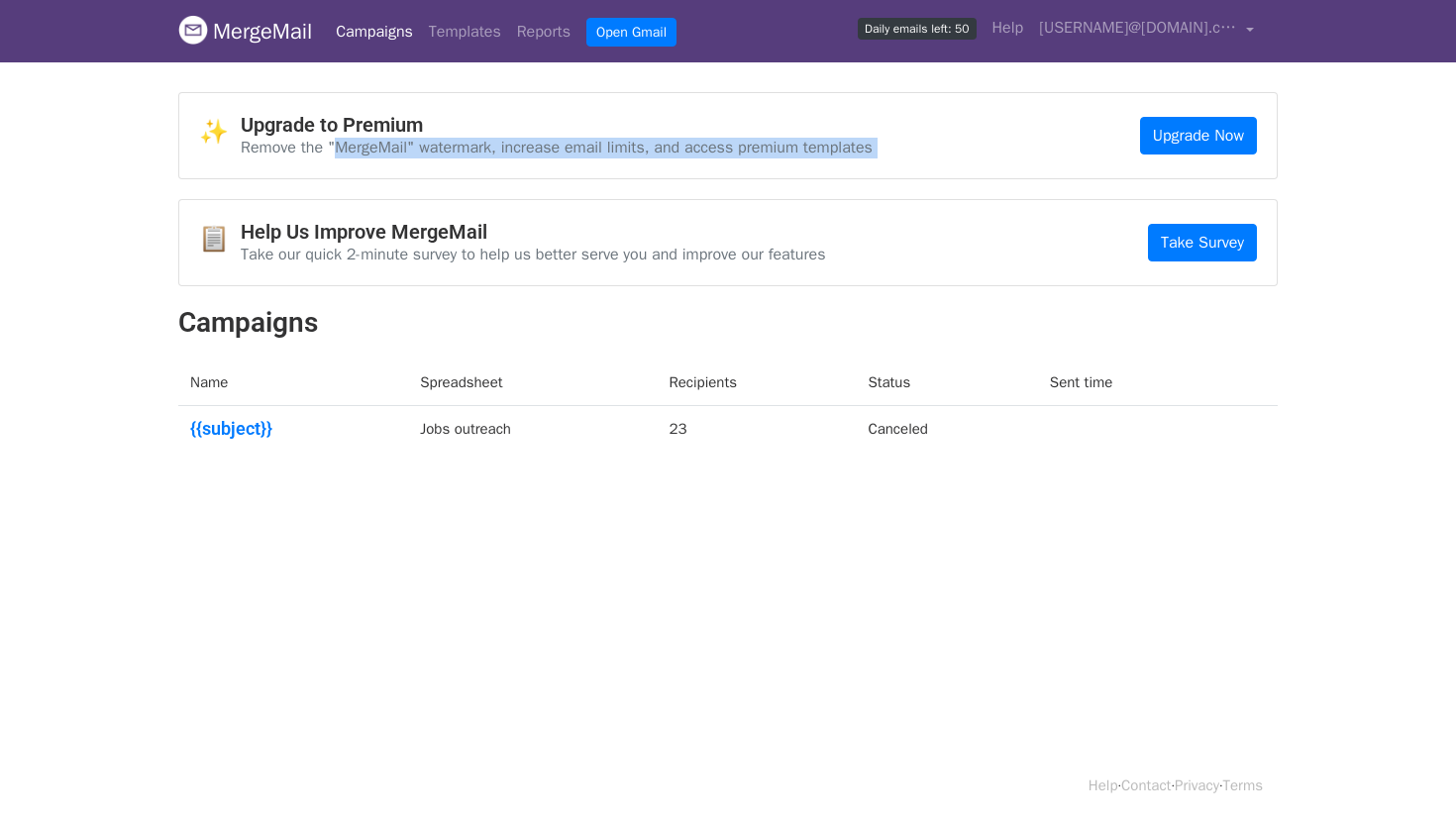 drag, startPoint x: 357, startPoint y: 150, endPoint x: 881, endPoint y: 153, distance: 524.0086 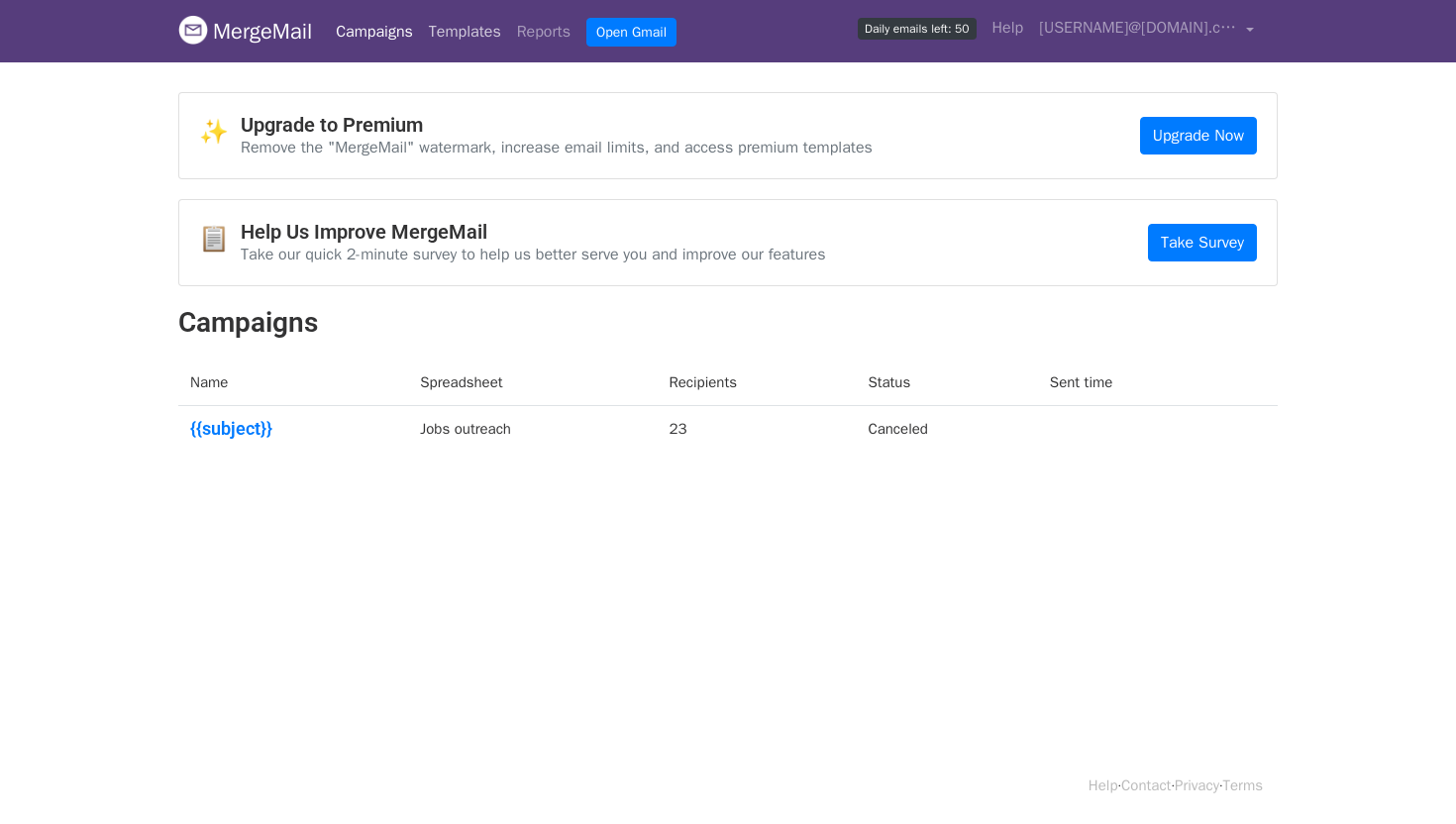 click on "Templates" at bounding box center (465, 32) 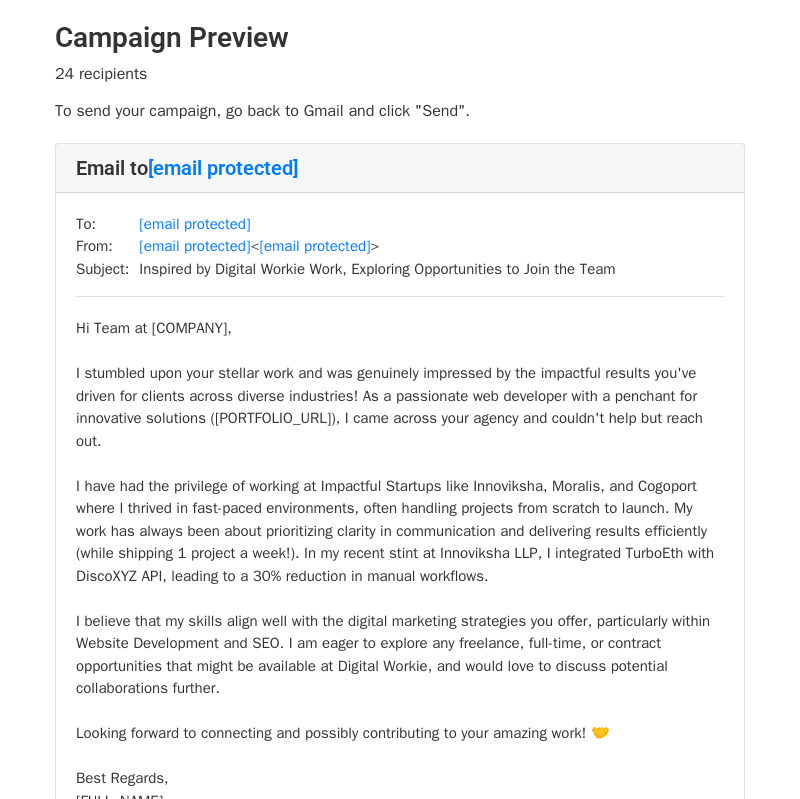 scroll, scrollTop: 0, scrollLeft: 0, axis: both 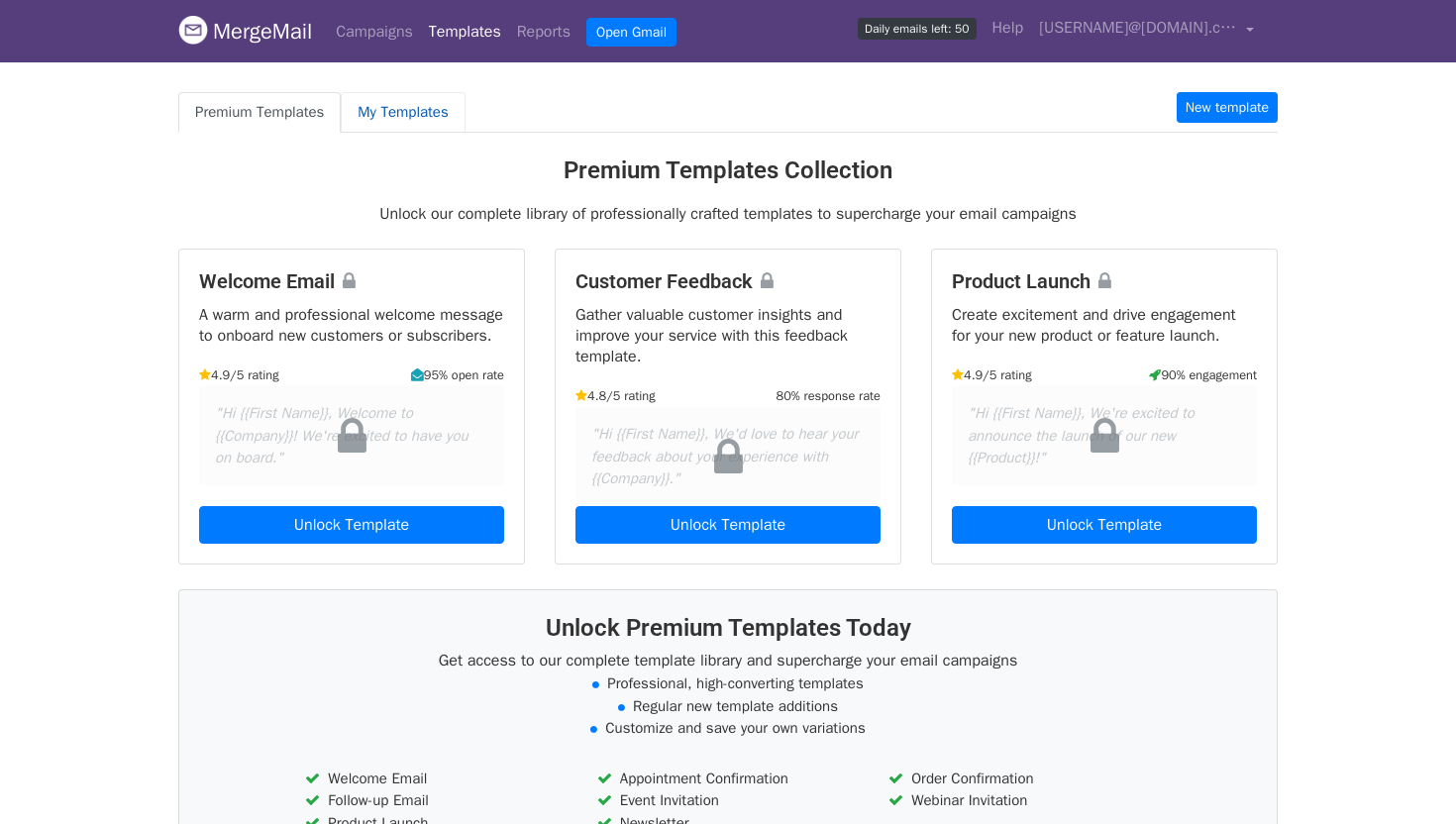 click on "My Templates" at bounding box center (402, 112) 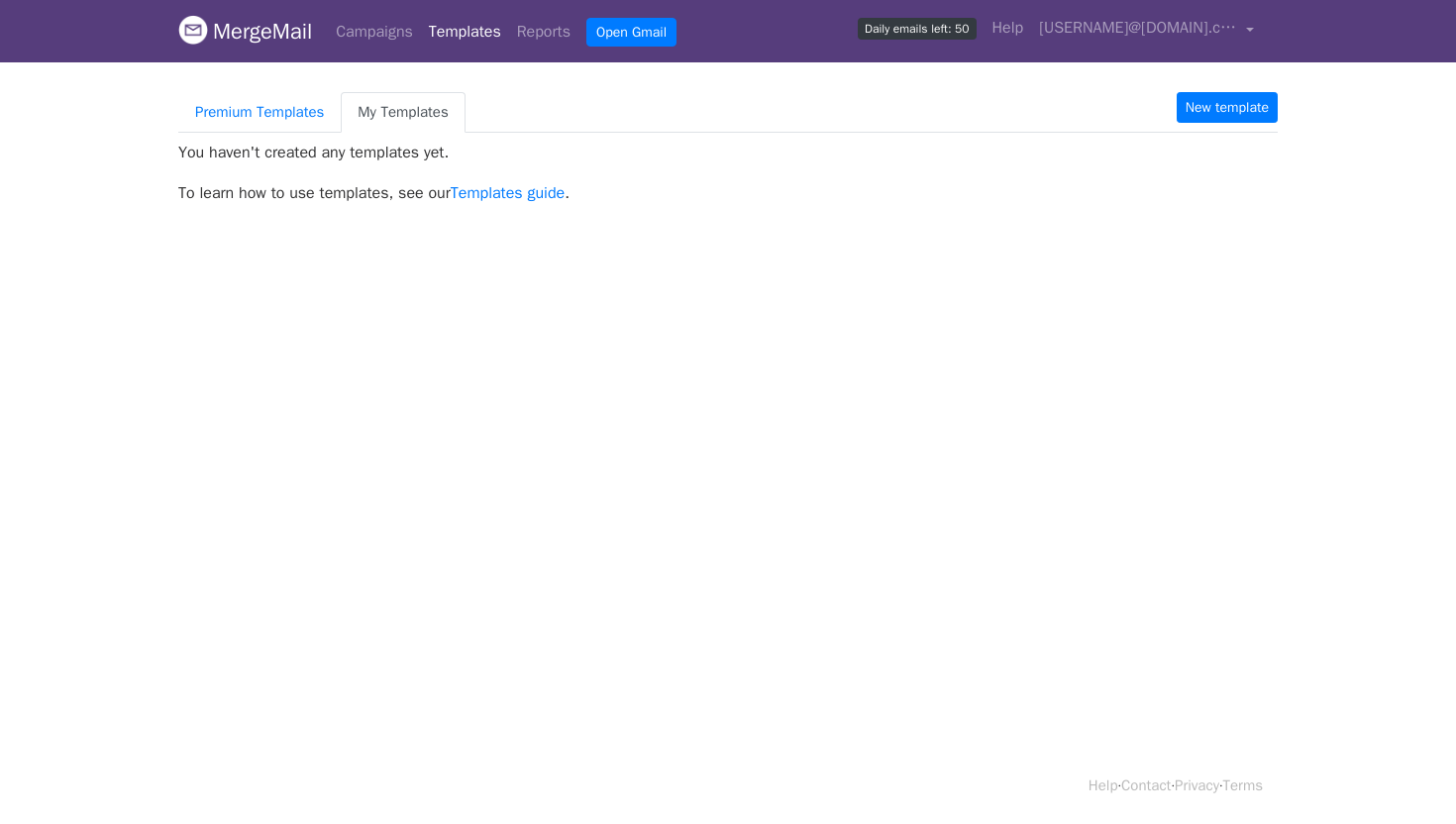 scroll, scrollTop: 0, scrollLeft: 0, axis: both 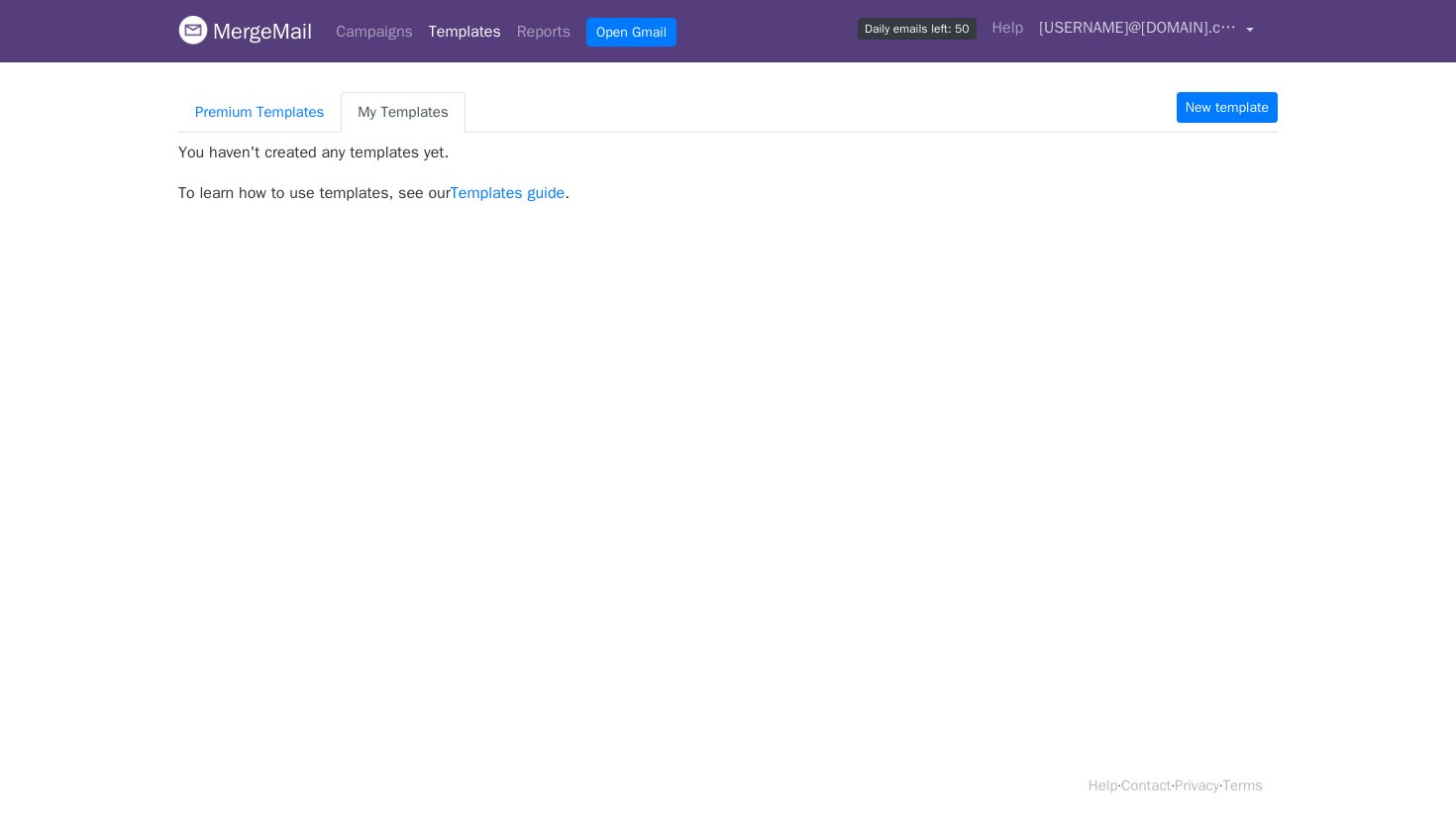 click on "[USERNAME]@[DOMAIN].com" at bounding box center (1146, 31) 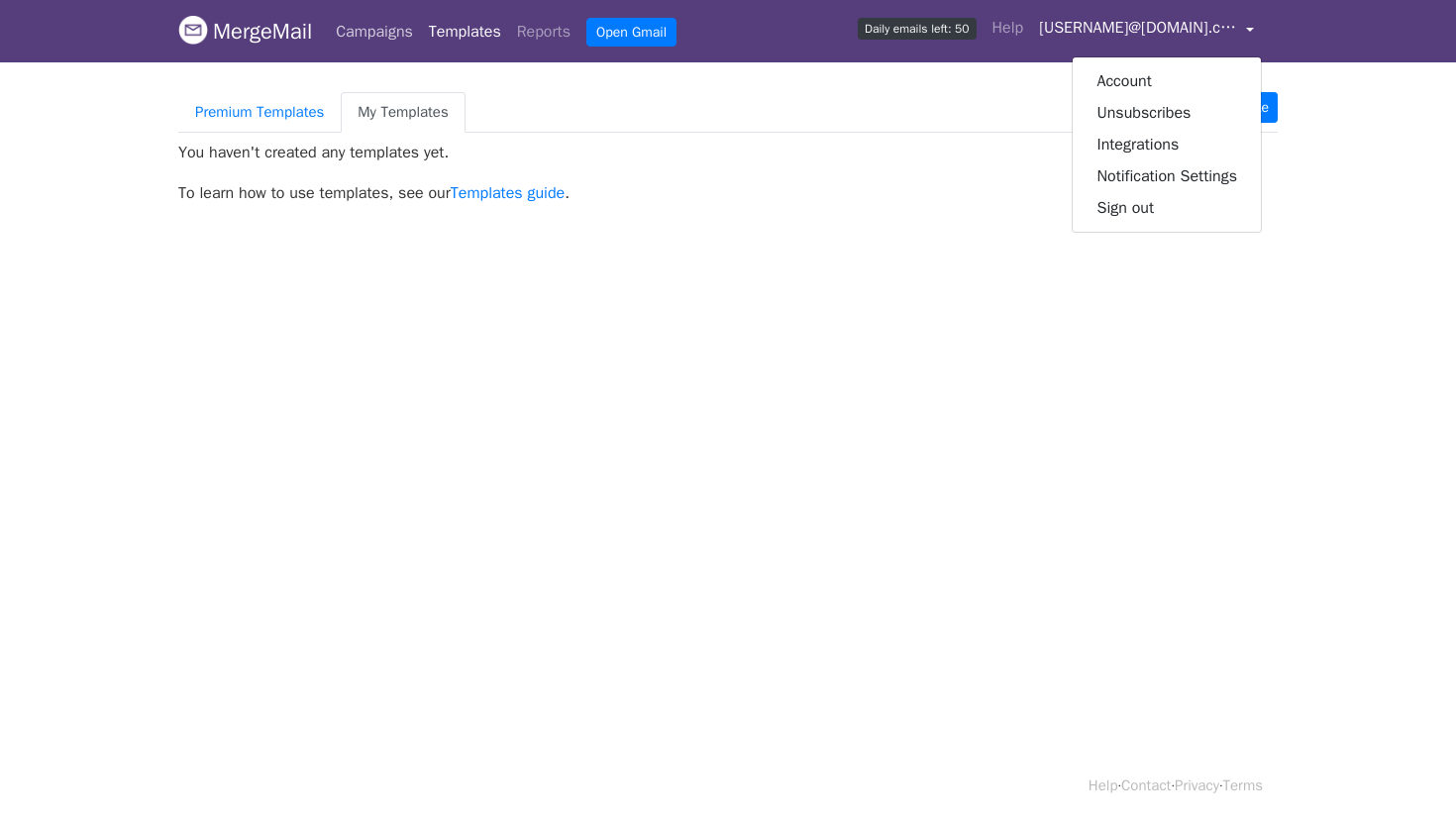 click on "Campaigns" at bounding box center (374, 32) 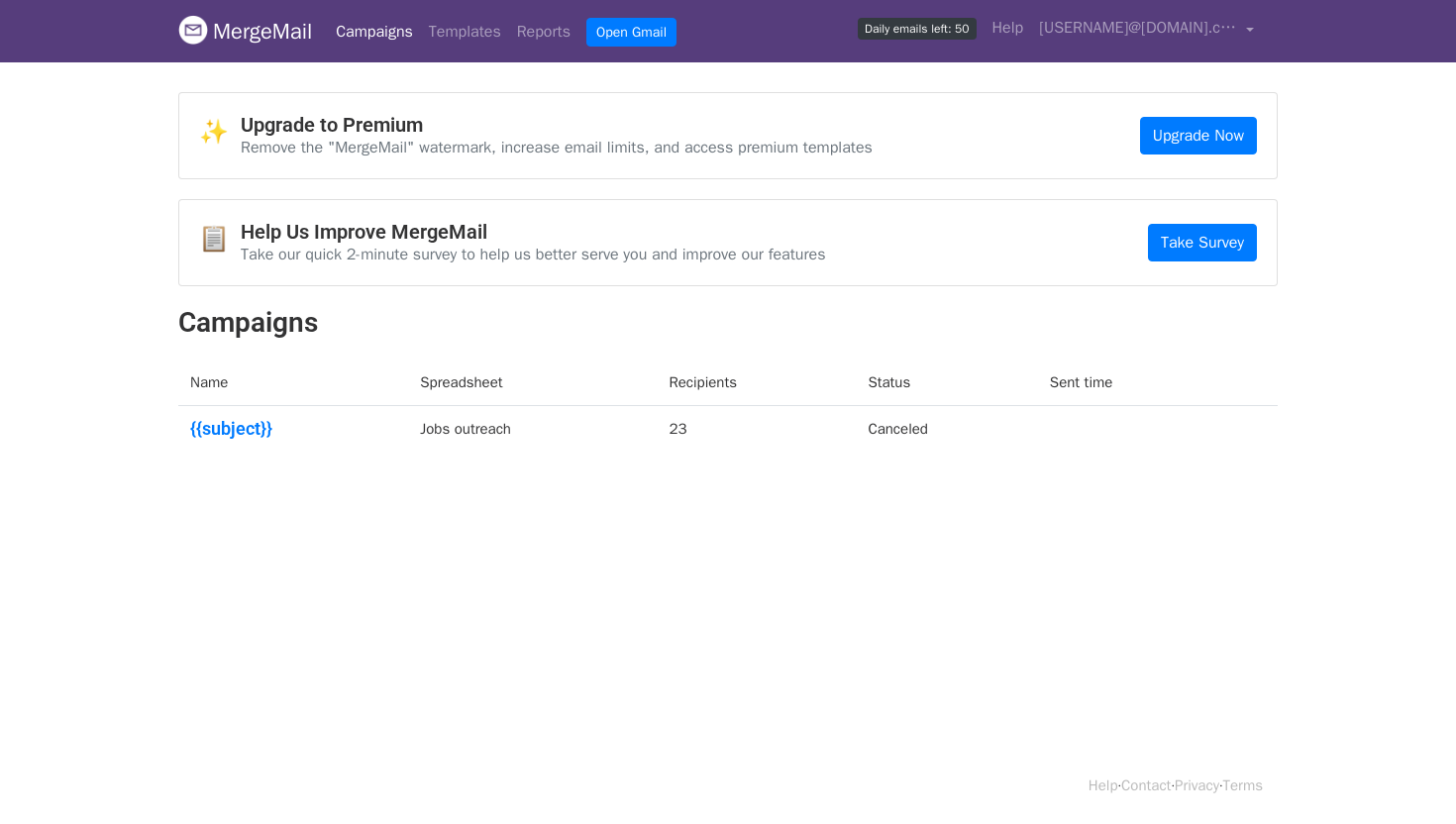 scroll, scrollTop: 0, scrollLeft: 0, axis: both 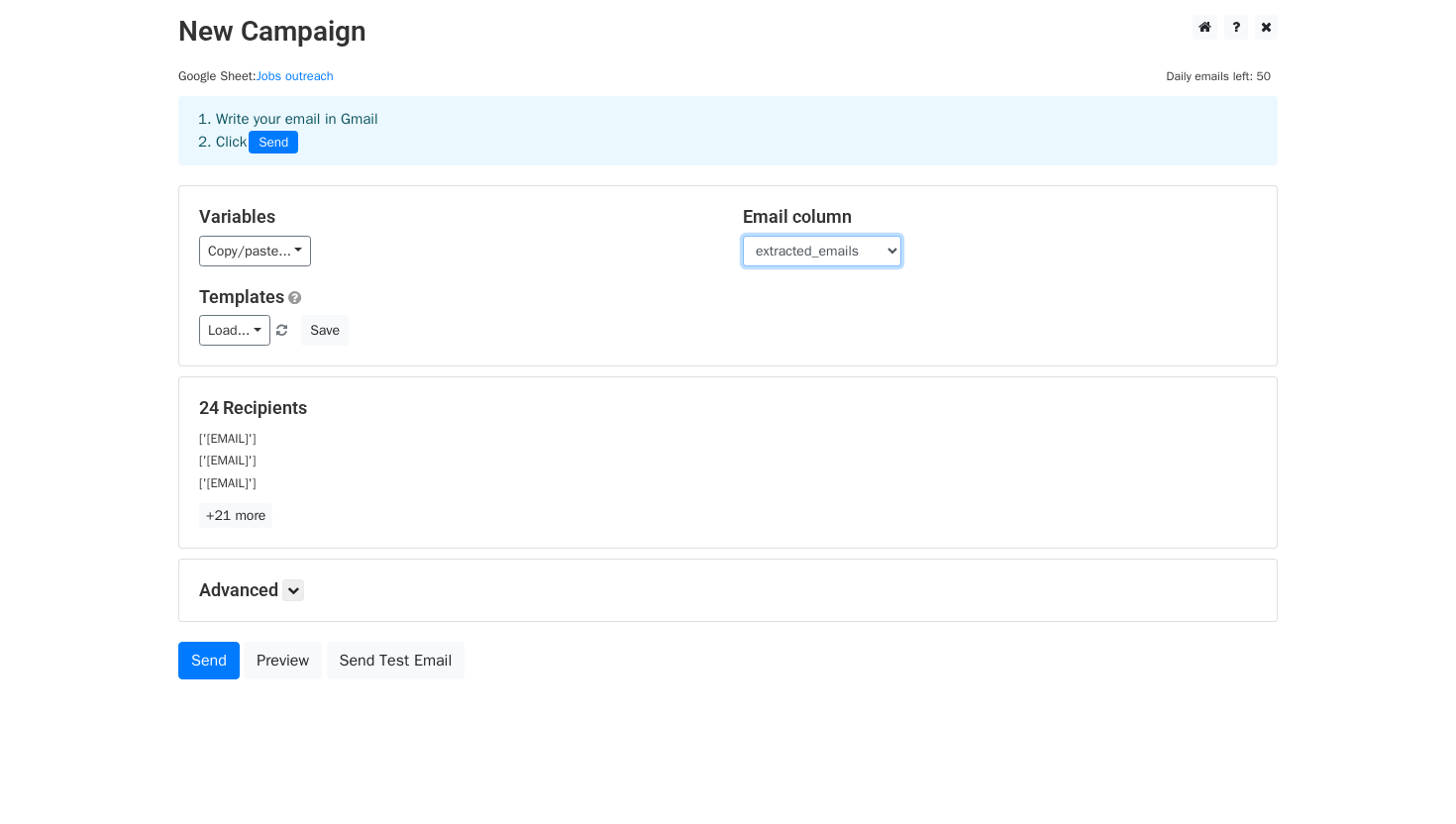 click on "name
profile
website
location
description
homepage_text
extracted_emails
primary_email
subject
email_output
email_count
contact_form_url" at bounding box center (822, 251) 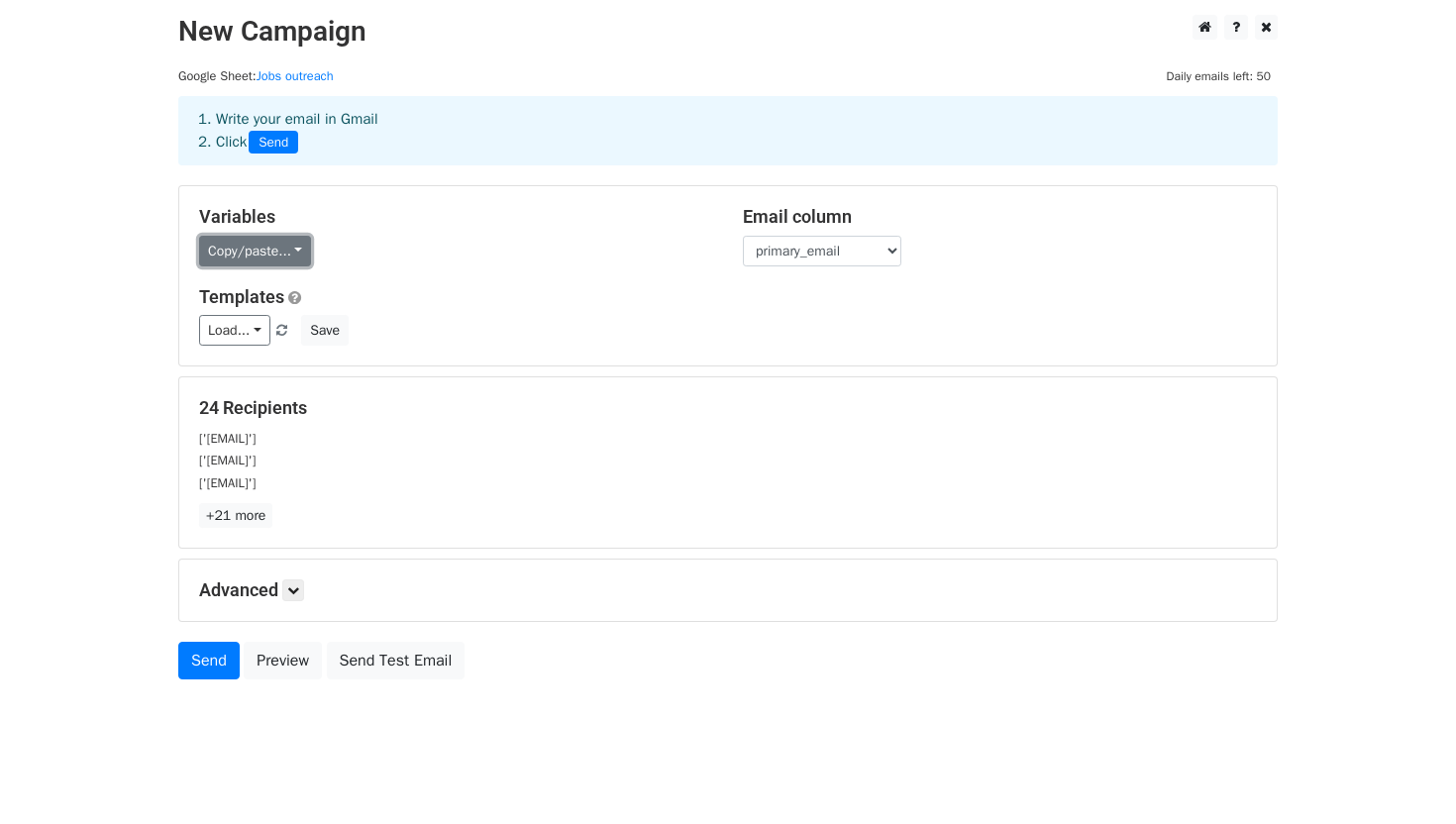 click on "Copy/paste..." at bounding box center [255, 251] 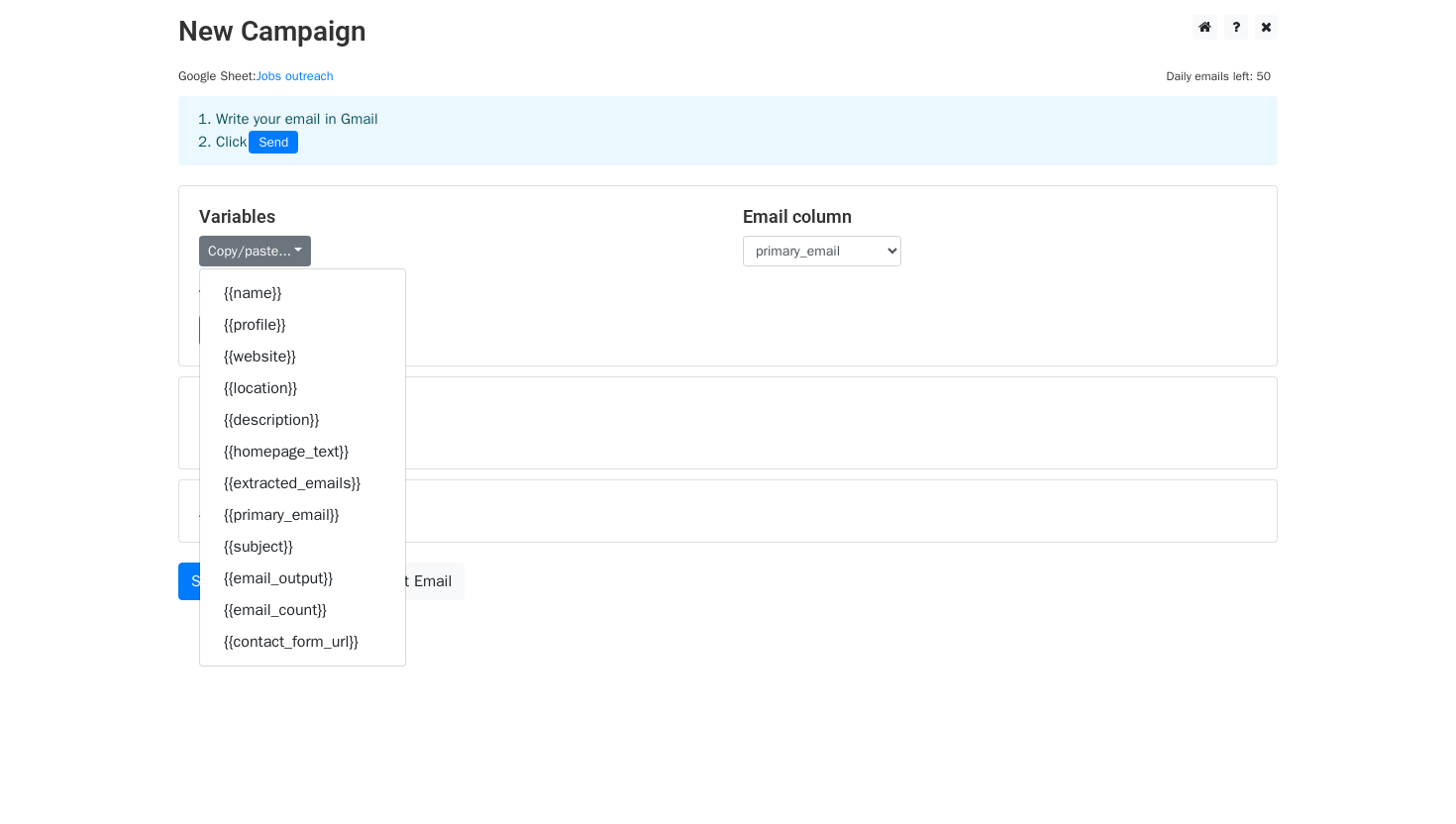 click on "Copy/paste...
{{name}}
{{profile}}
{{website}}
{{location}}
{{description}}
{{homepage_text}}
{{extracted_emails}}
{{primary_email}}
{{subject}}
{{email_output}}
{{email_count}}
{{contact_form_url}}" at bounding box center (456, 251) 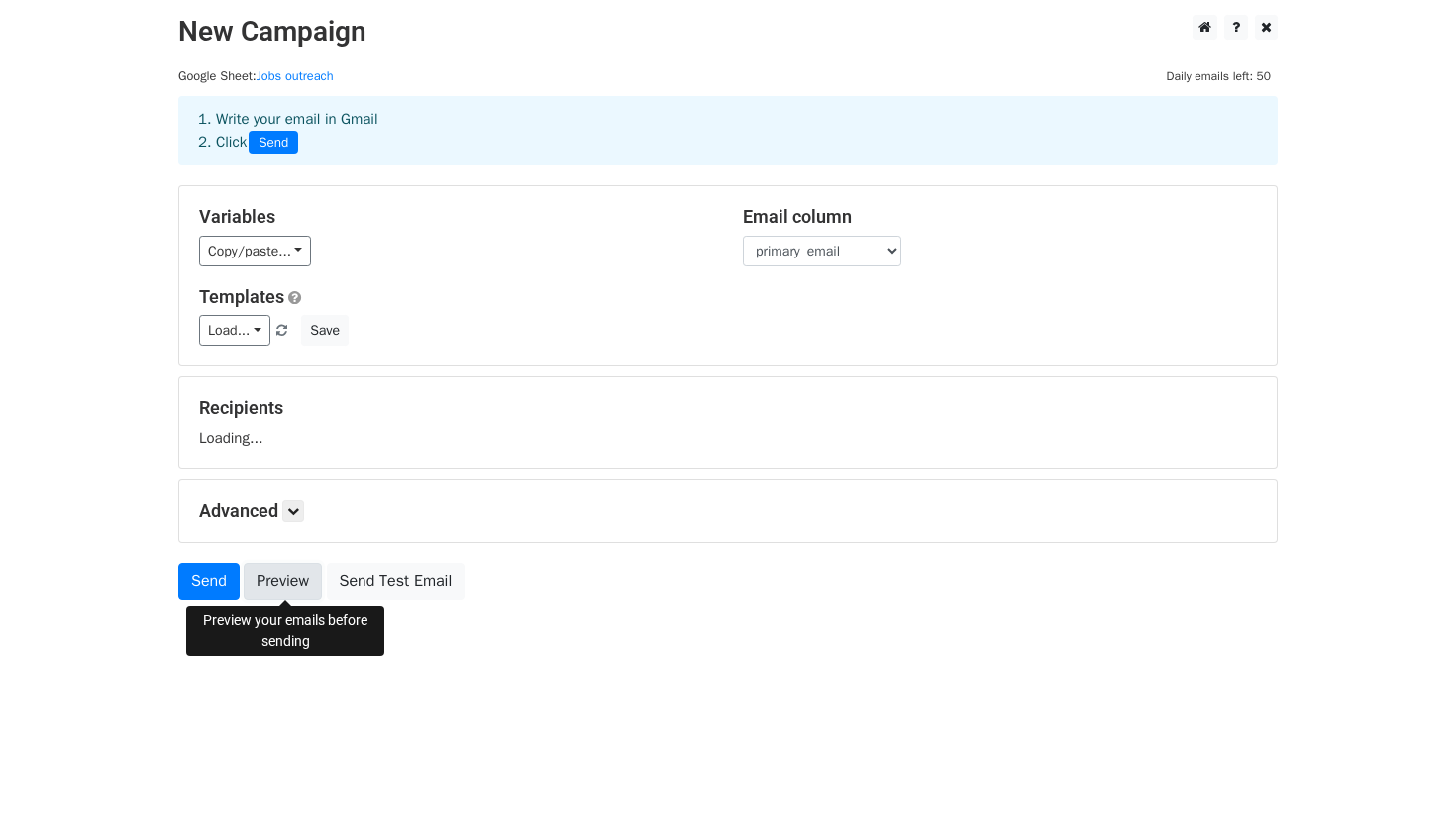 click on "Preview" at bounding box center (282, 581) 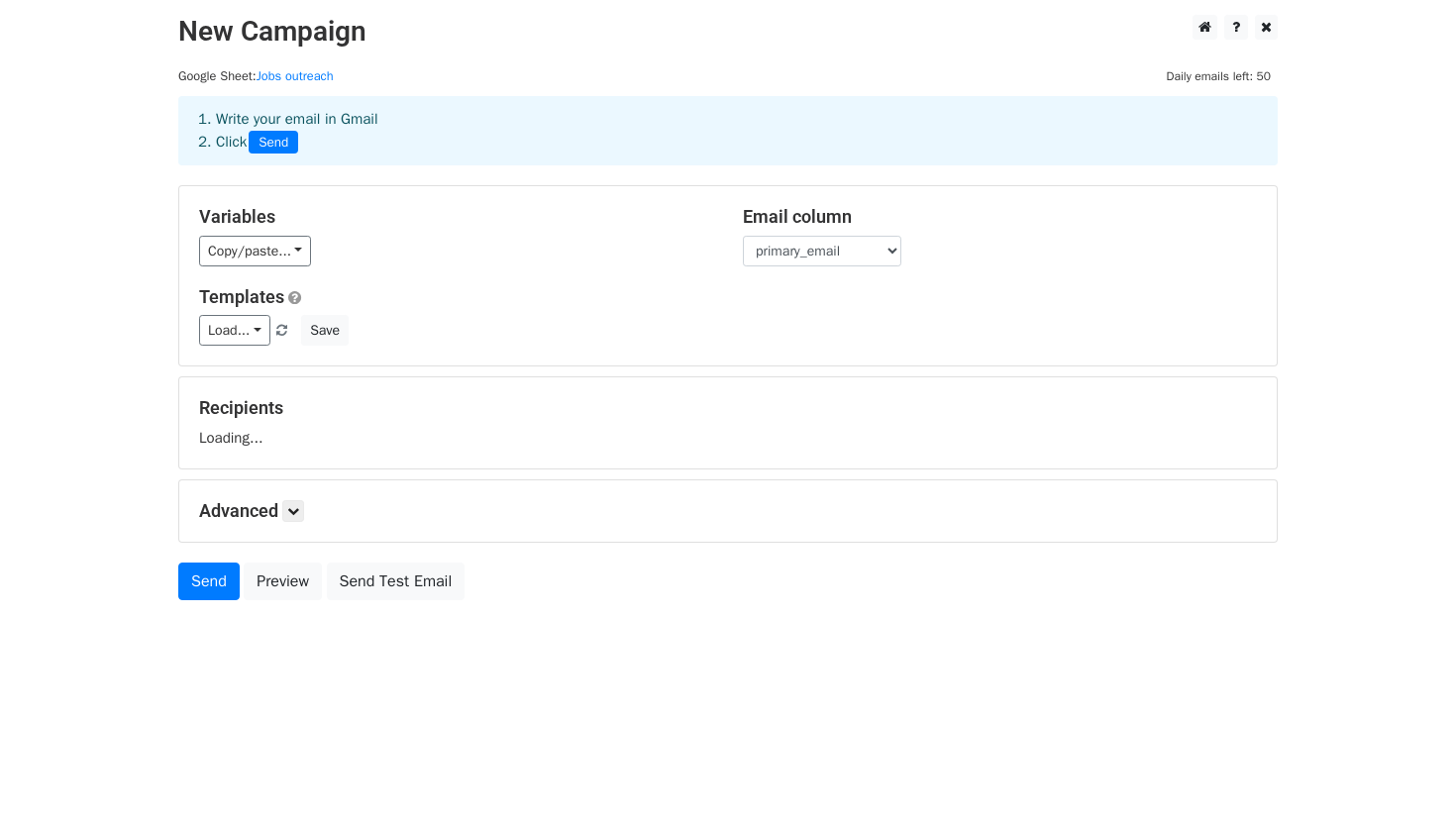 click on "Send" at bounding box center [273, 143] 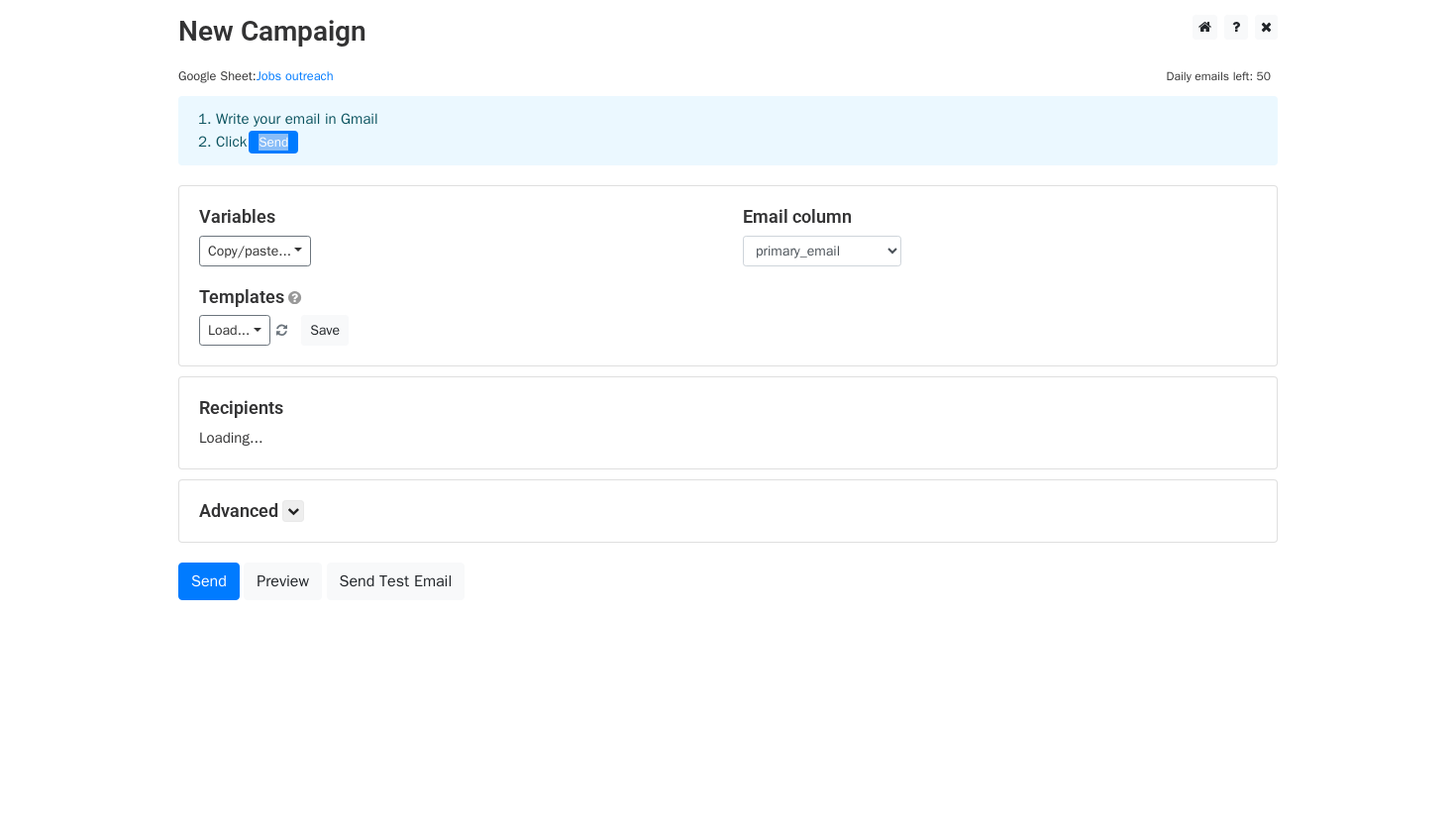 click on "Send" at bounding box center [273, 143] 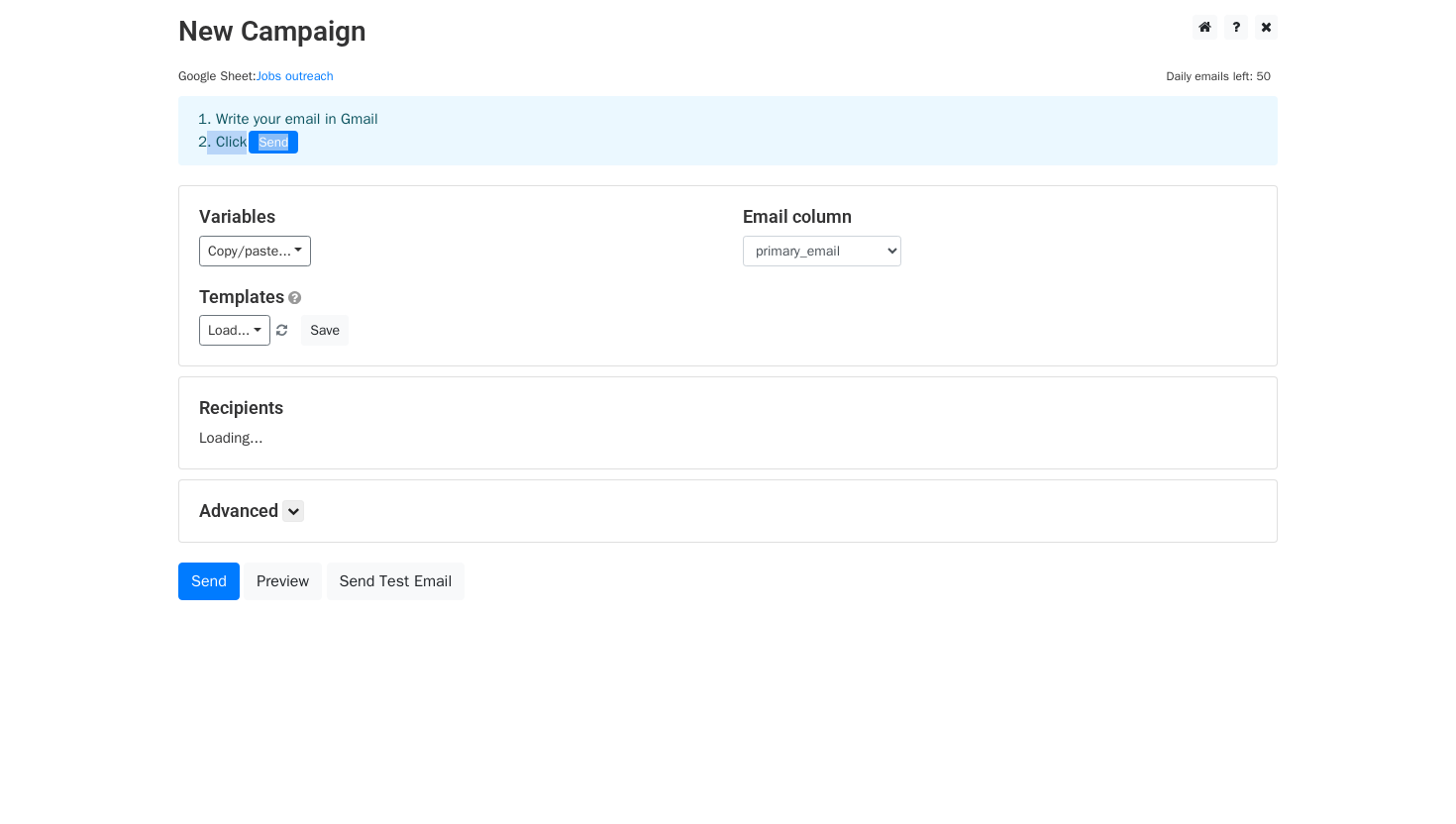 click on "Send" at bounding box center [273, 143] 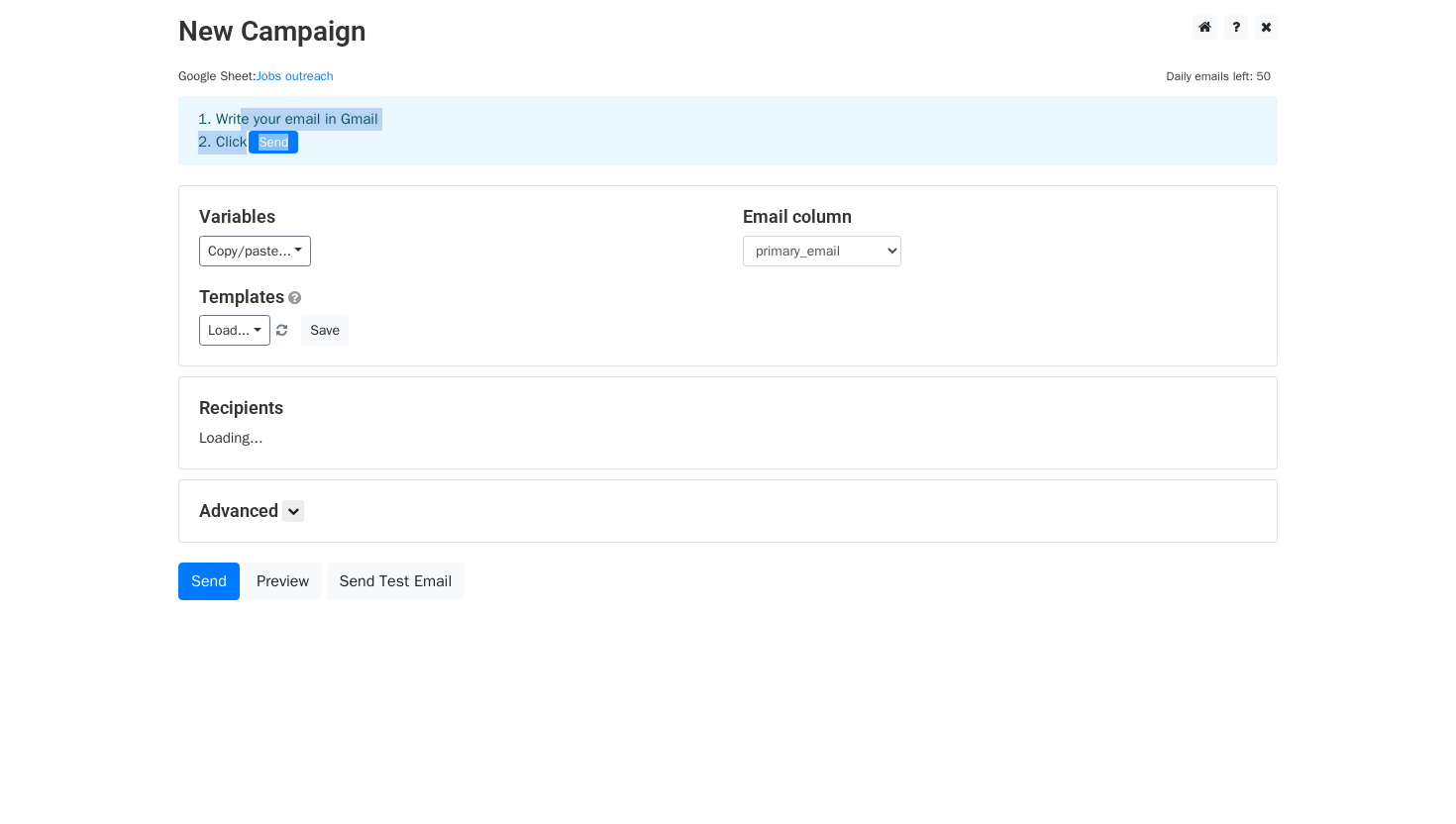 drag, startPoint x: 235, startPoint y: 121, endPoint x: 427, endPoint y: 149, distance: 194.03093 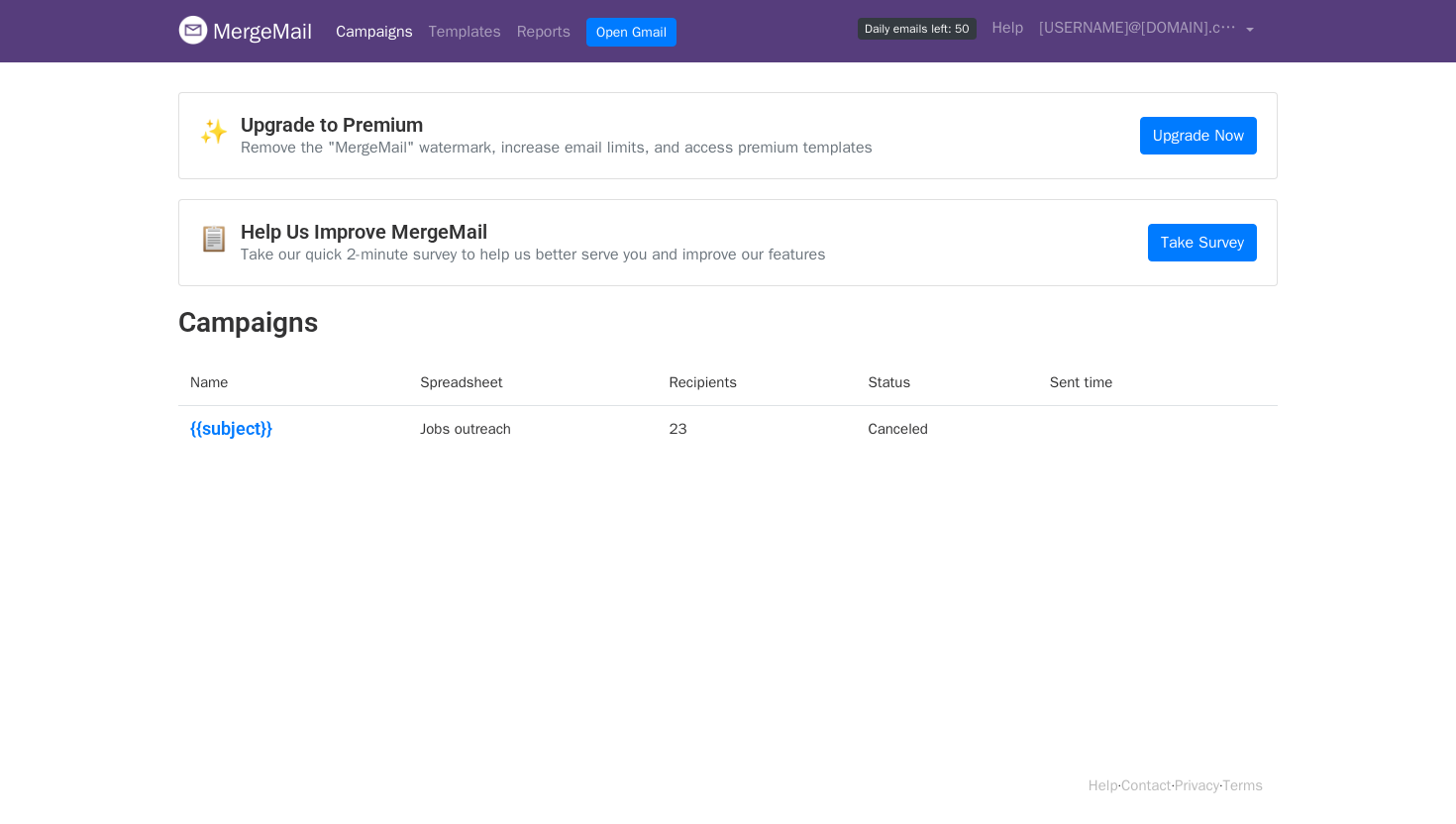 scroll, scrollTop: 0, scrollLeft: 0, axis: both 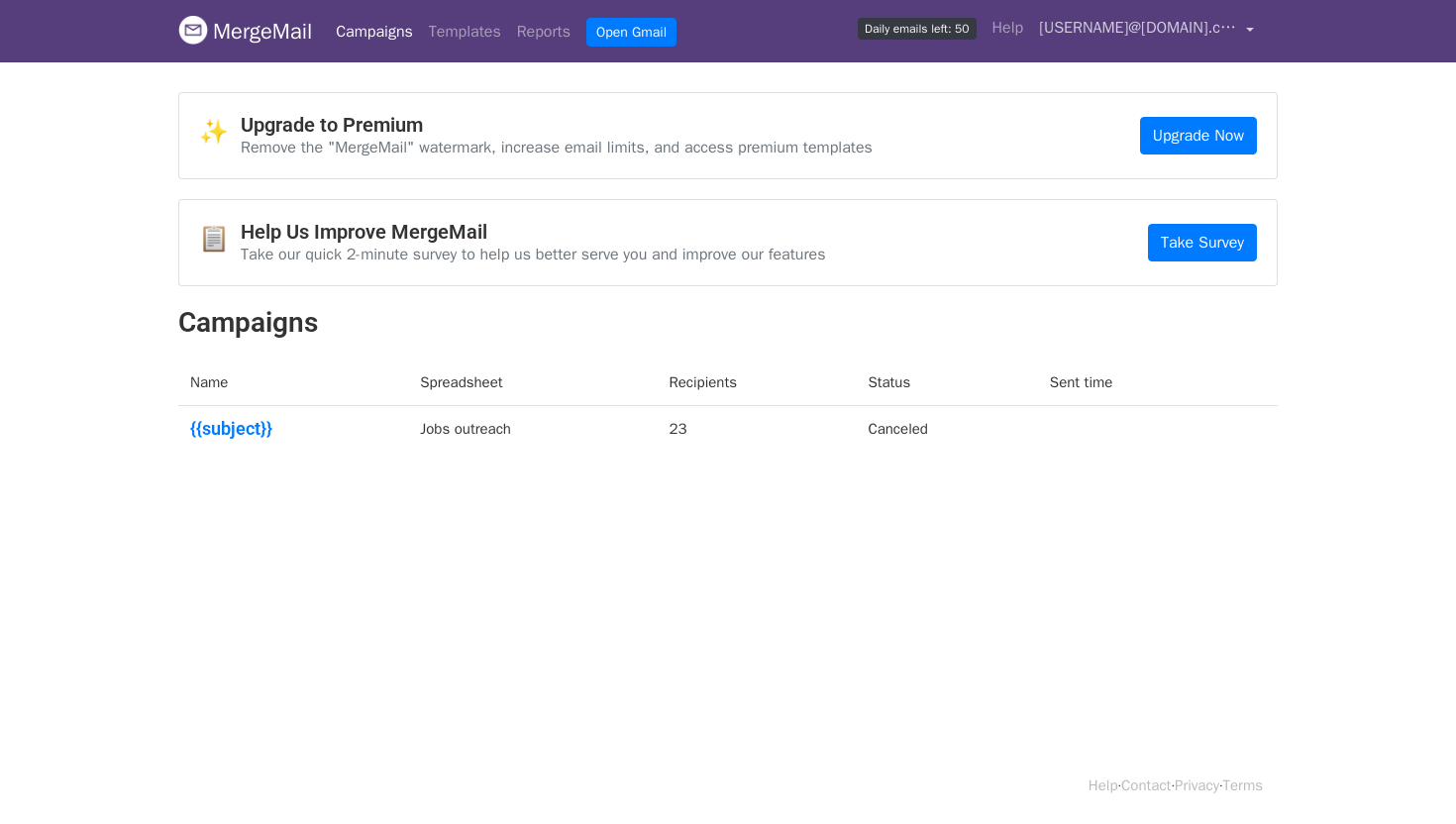 click on "[USERNAME]@[DOMAIN].com" at bounding box center (1138, 28) 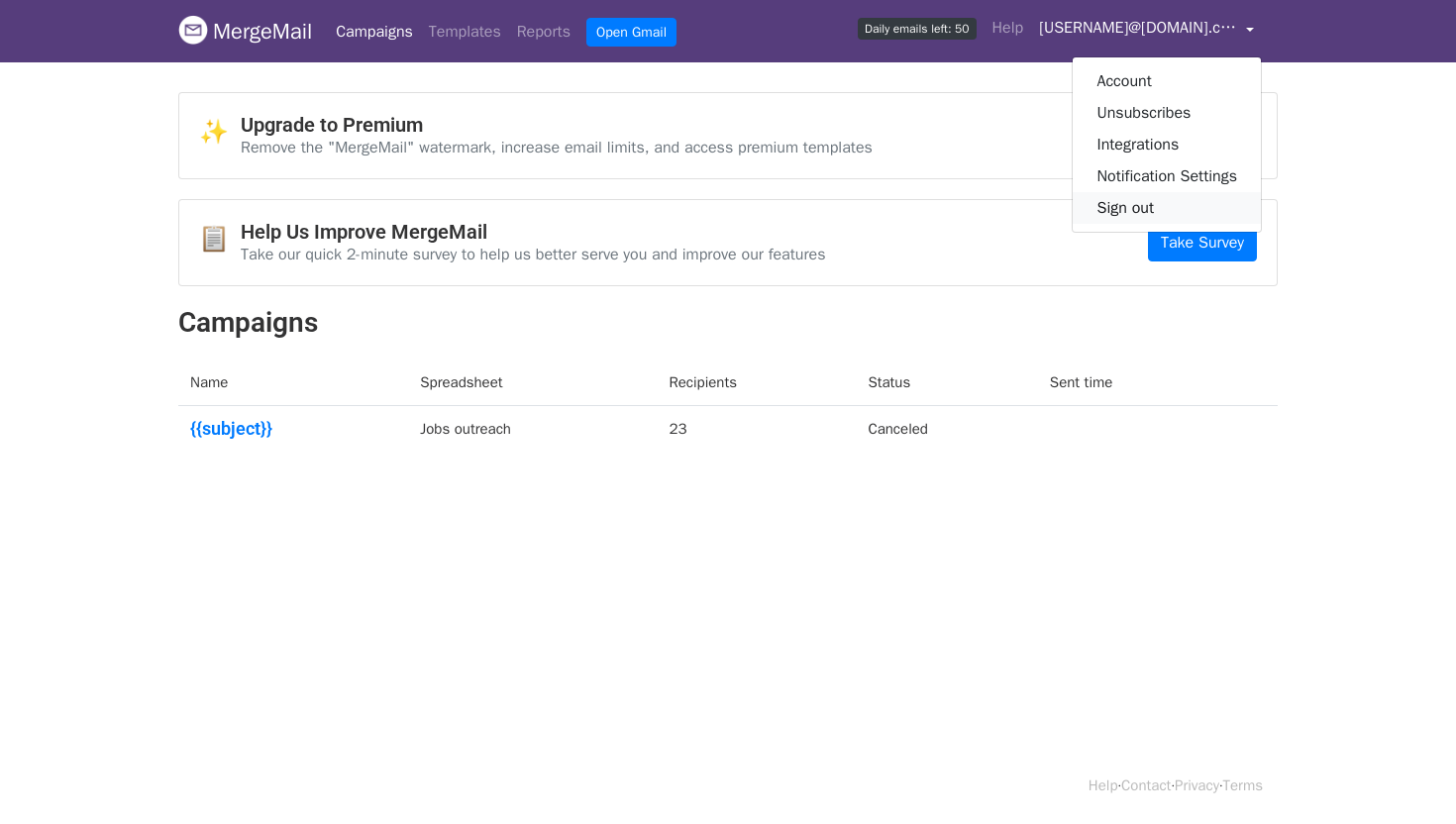 click on "Sign out" at bounding box center (1167, 208) 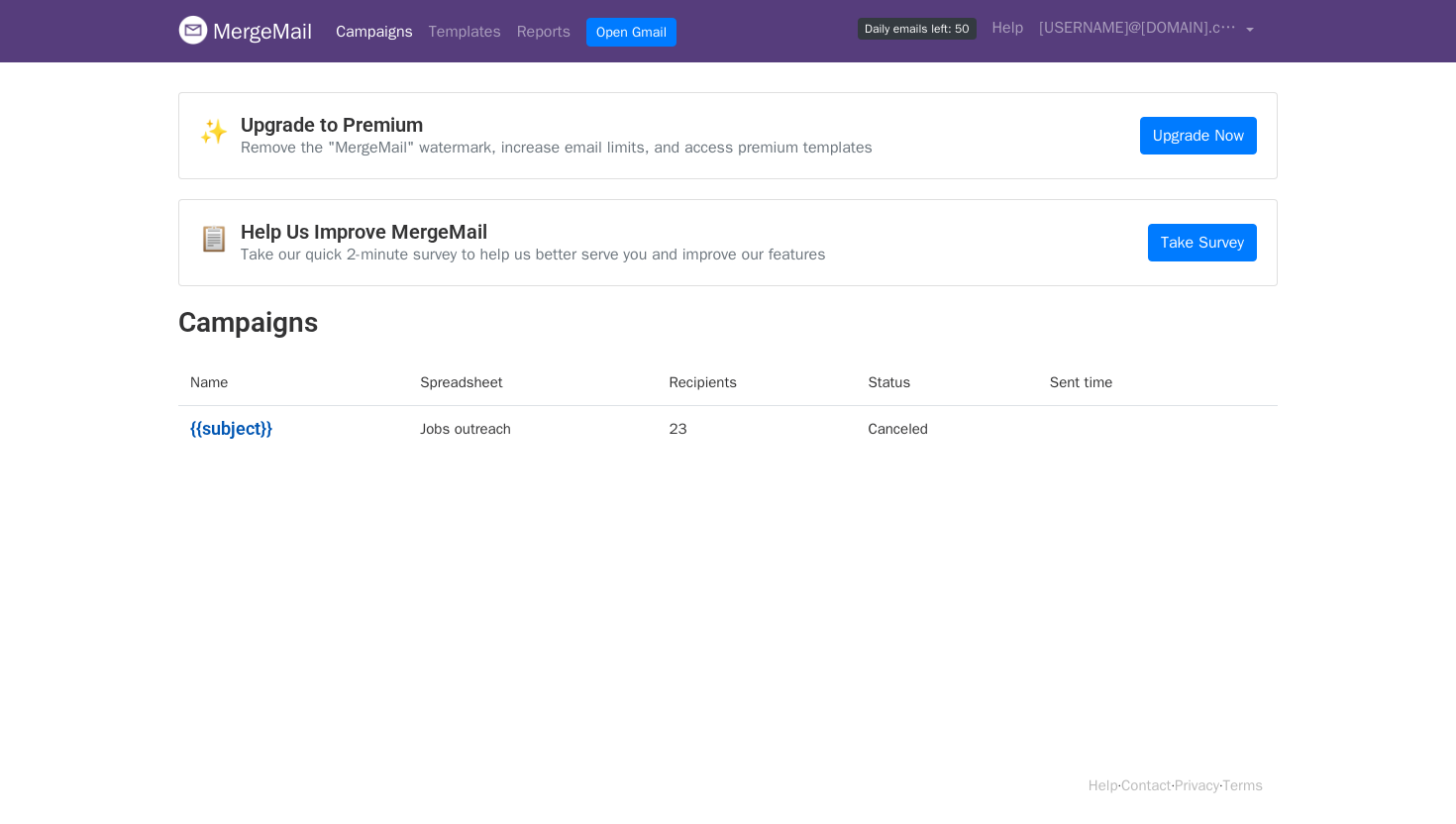 click on "{{subject}}" at bounding box center (293, 429) 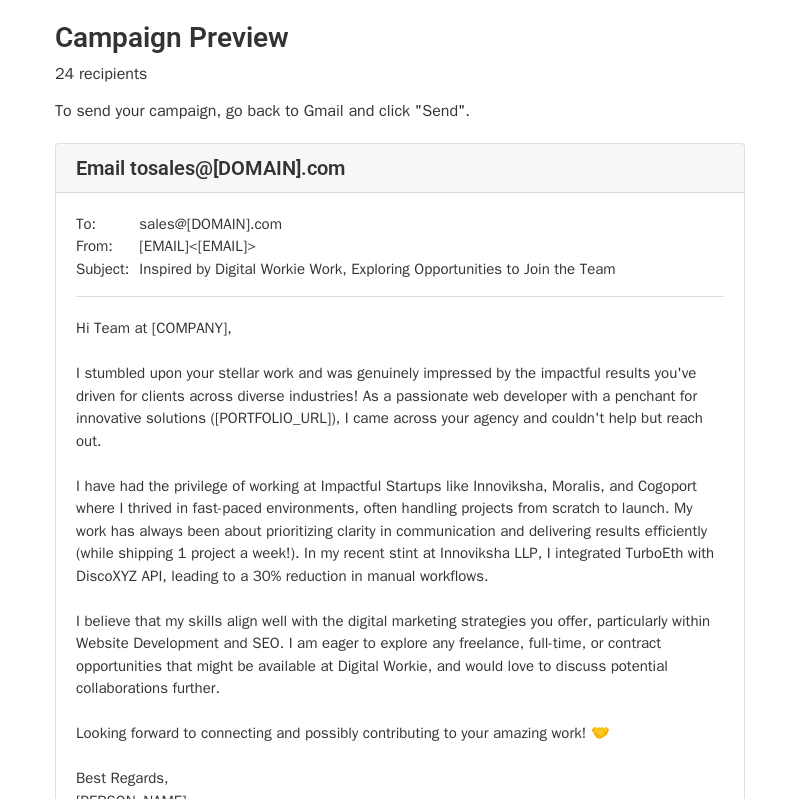 scroll, scrollTop: 0, scrollLeft: 0, axis: both 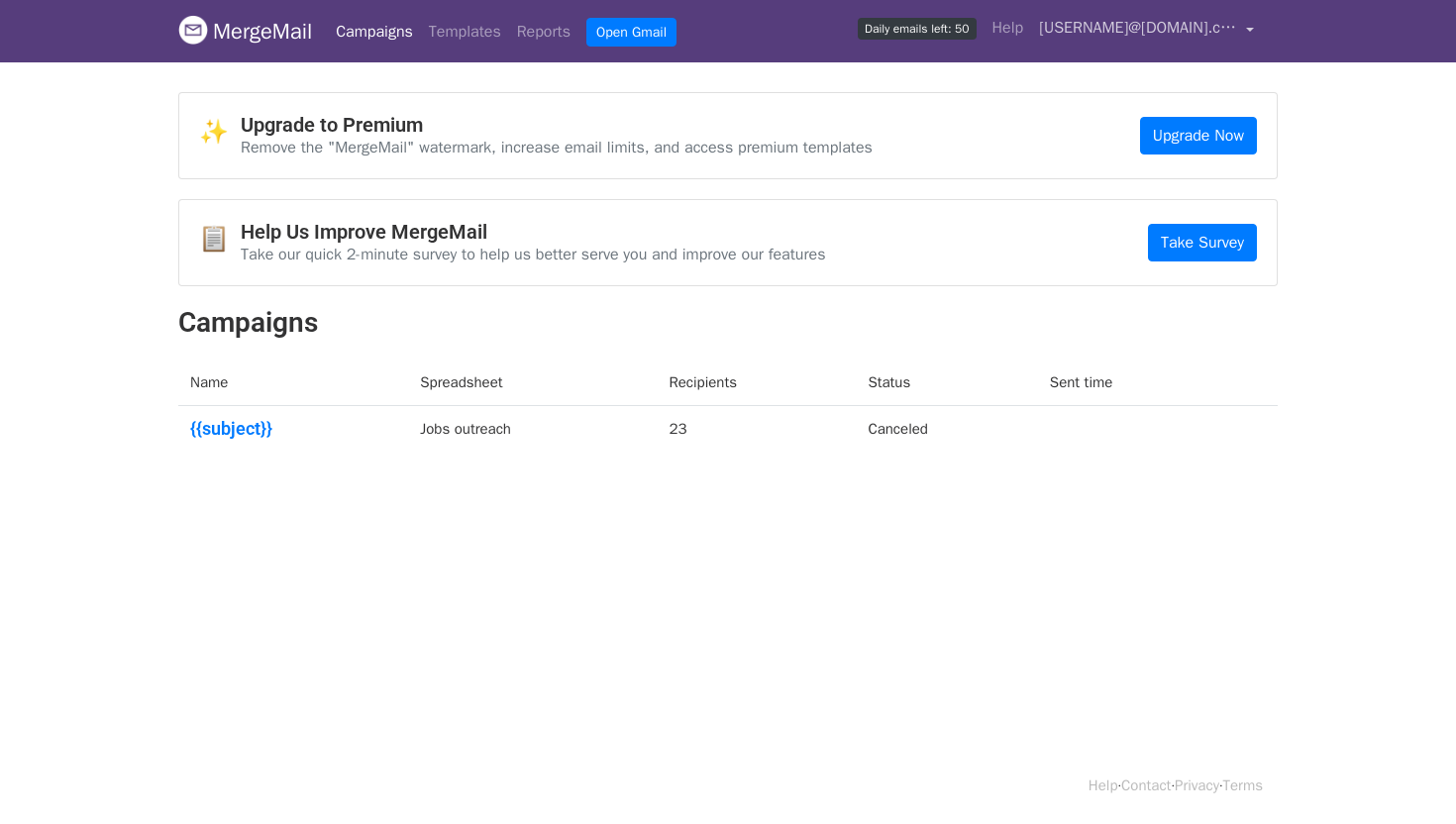 click on "[USERNAME]@[DOMAIN].com" at bounding box center (1138, 28) 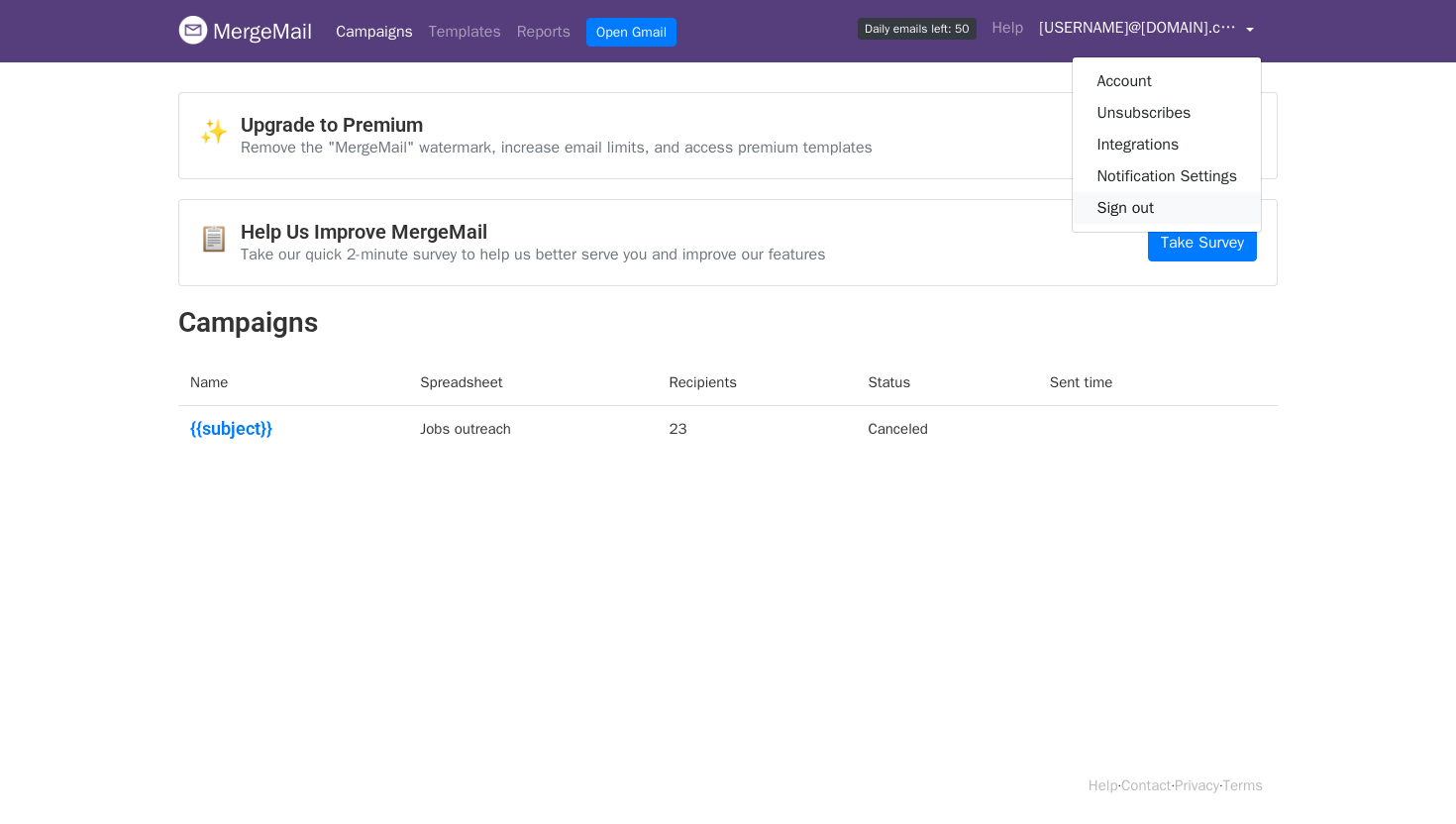 click on "Sign out" at bounding box center [1167, 208] 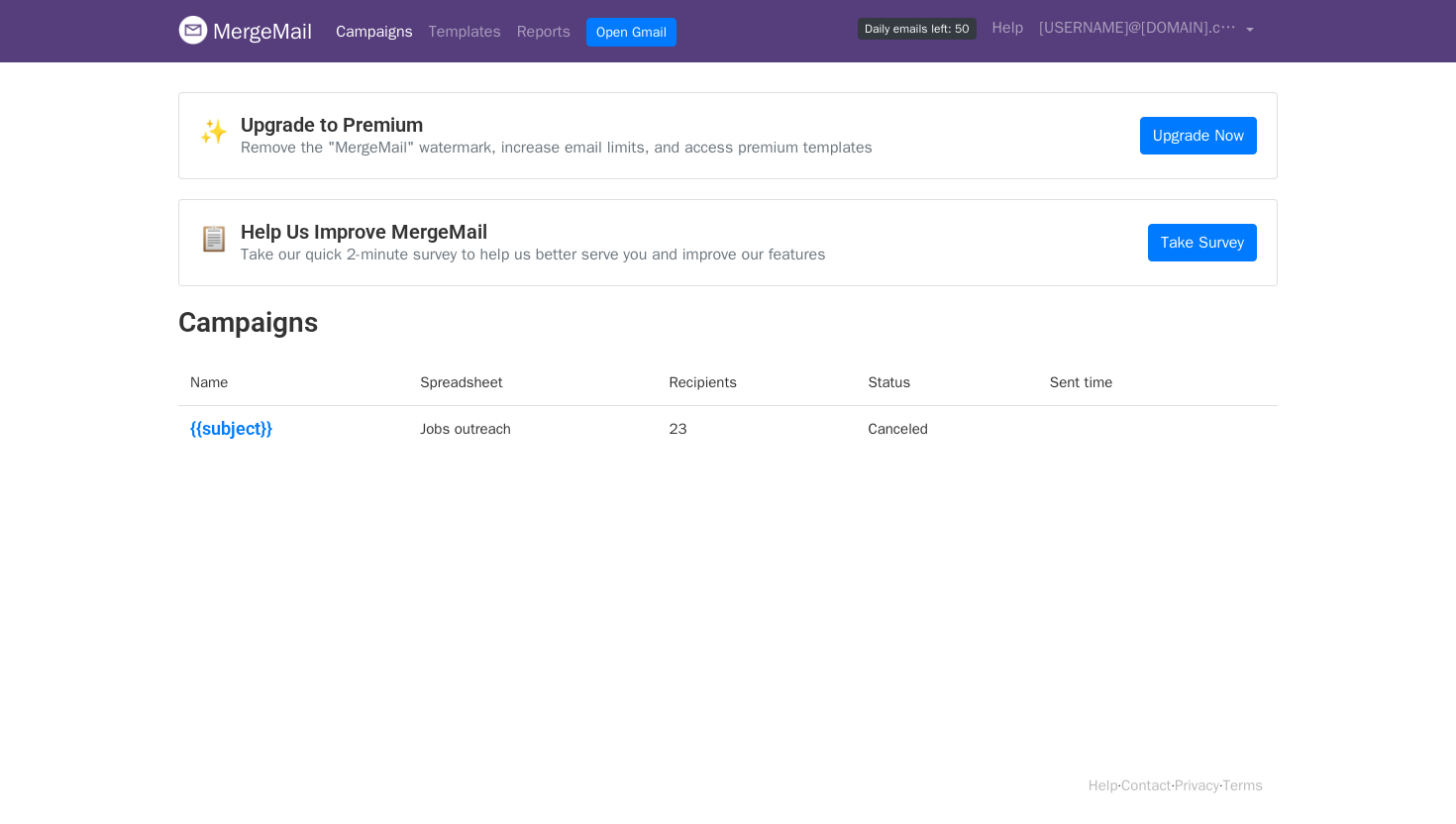 scroll, scrollTop: 0, scrollLeft: 0, axis: both 